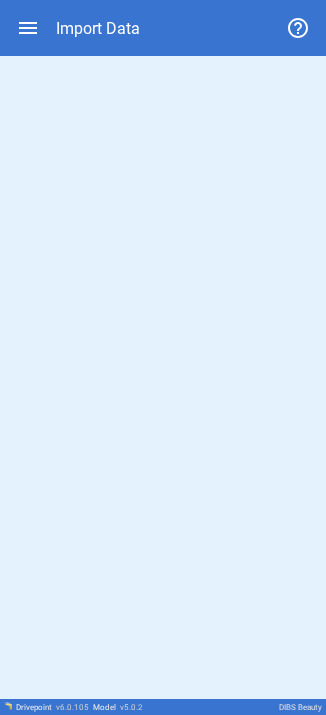 scroll, scrollTop: 0, scrollLeft: 0, axis: both 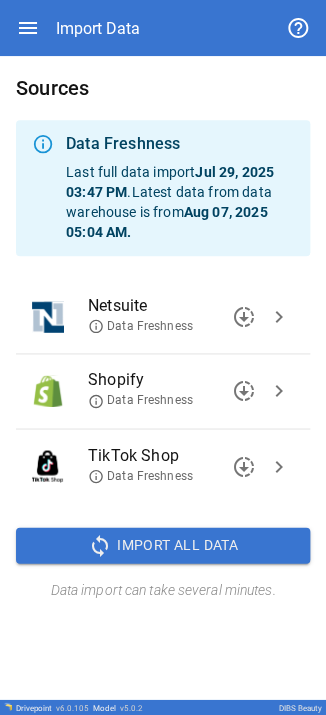 click on "chevron_right" at bounding box center [279, 391] 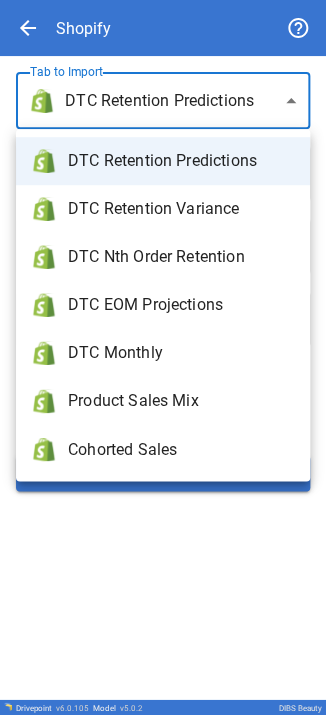 click on "**********" at bounding box center [163, 357] 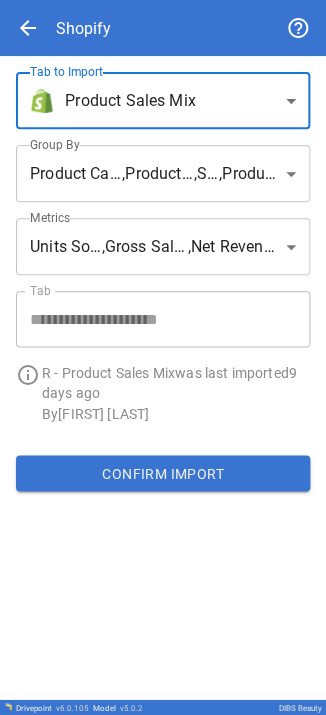 click on "**********" at bounding box center [163, 357] 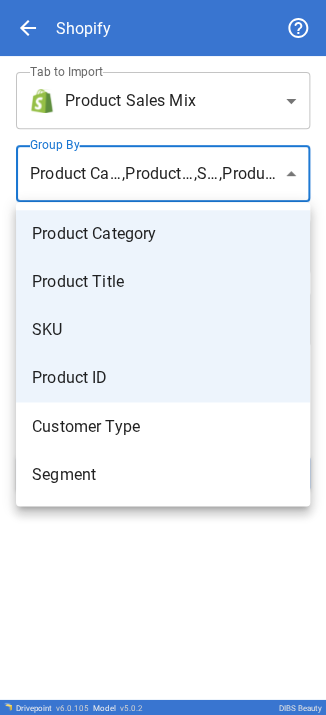 click at bounding box center [163, 357] 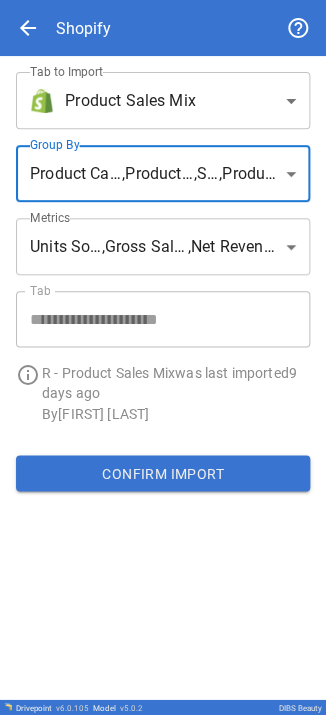 click on "**********" at bounding box center [163, 357] 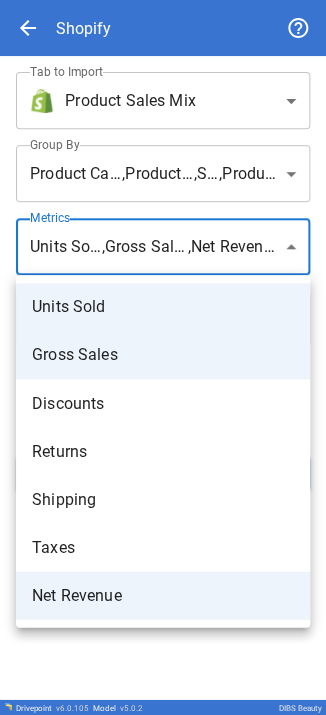 click at bounding box center (163, 357) 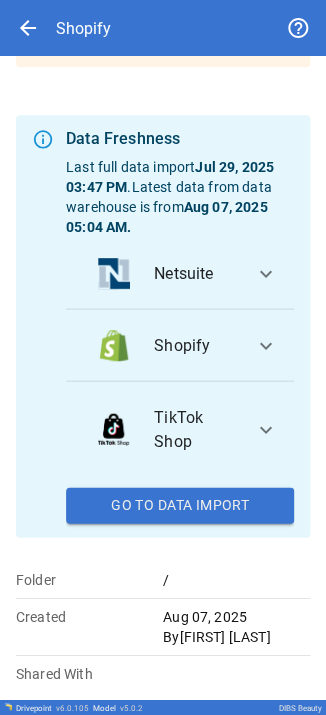 scroll, scrollTop: 253, scrollLeft: 0, axis: vertical 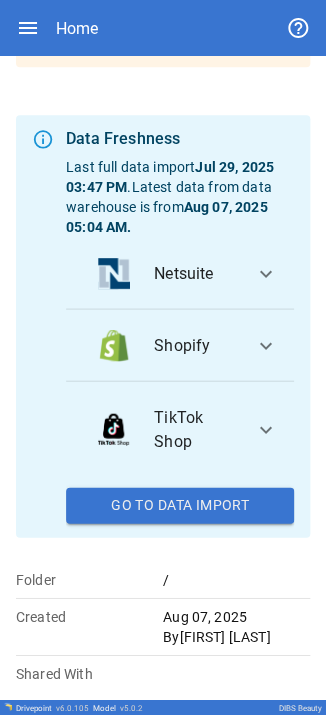 click 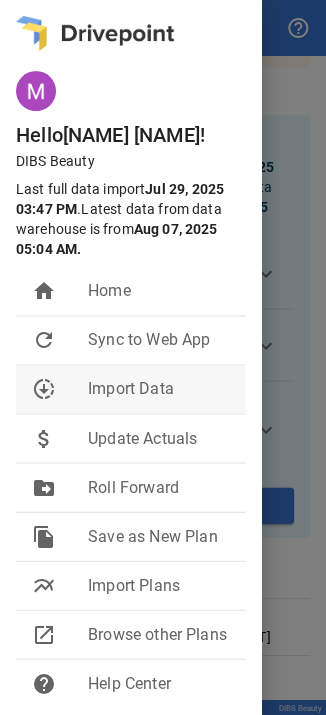 click on "Import Data" at bounding box center (158, 389) 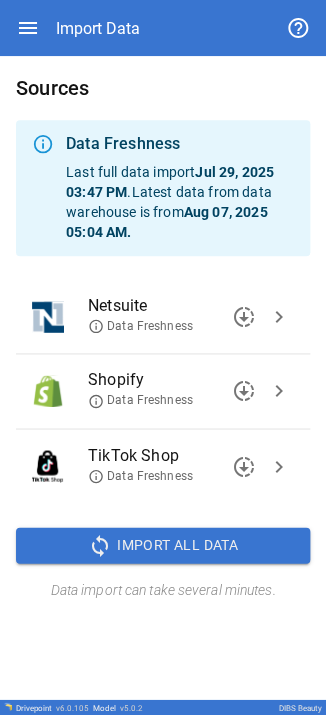 click on "chevron_right" at bounding box center [279, 391] 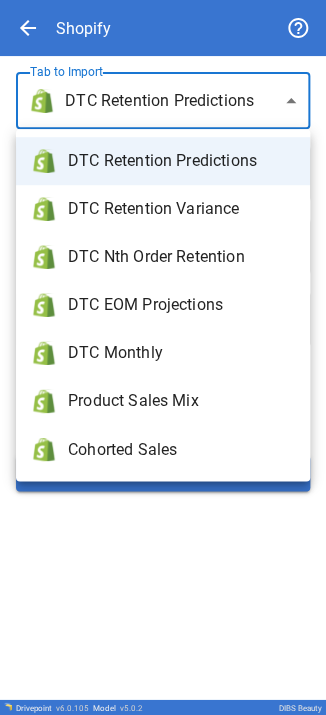 click on "**********" at bounding box center [163, 357] 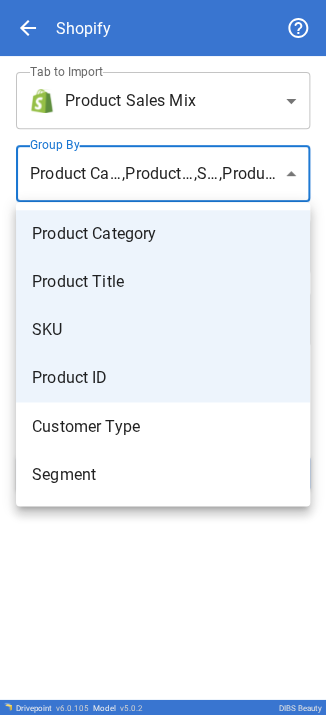 click on "**********" at bounding box center (163, 357) 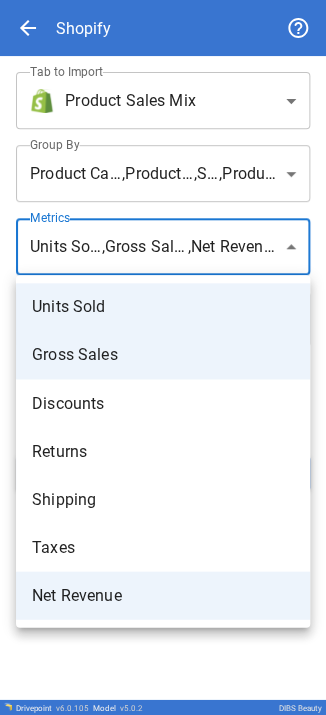 click on "**********" at bounding box center (163, 357) 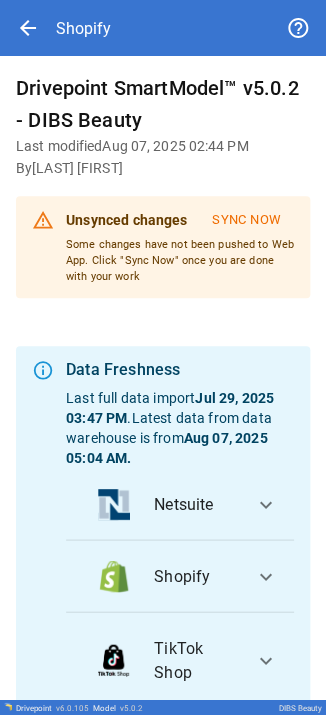 click on "arrow_back" at bounding box center (28, 28) 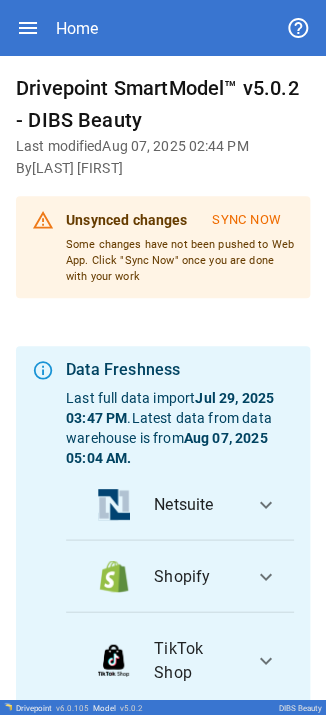 click 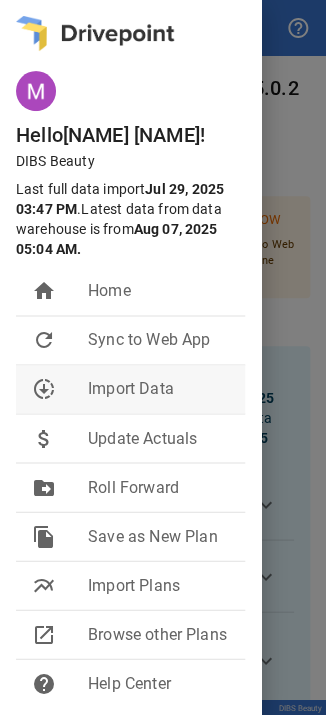 click on "Import Data" at bounding box center [158, 389] 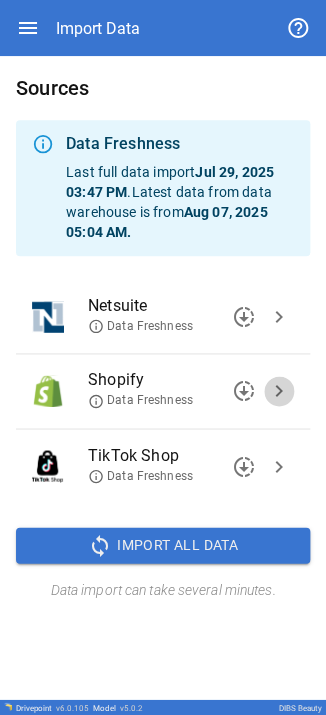 click on "chevron_right" at bounding box center (279, 391) 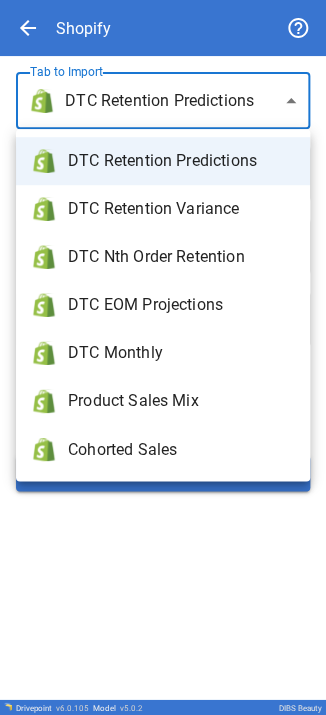 click on "**********" at bounding box center [163, 357] 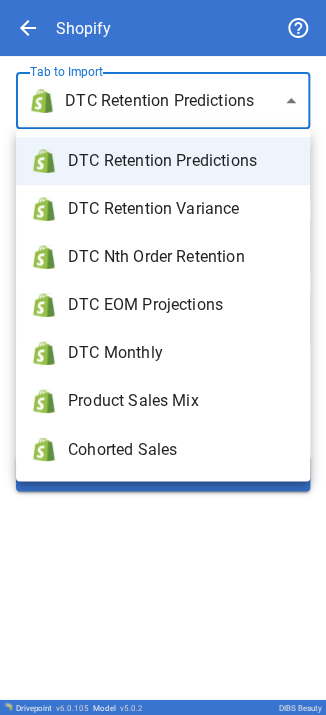 click on "Product Sales Mix" at bounding box center [181, 401] 